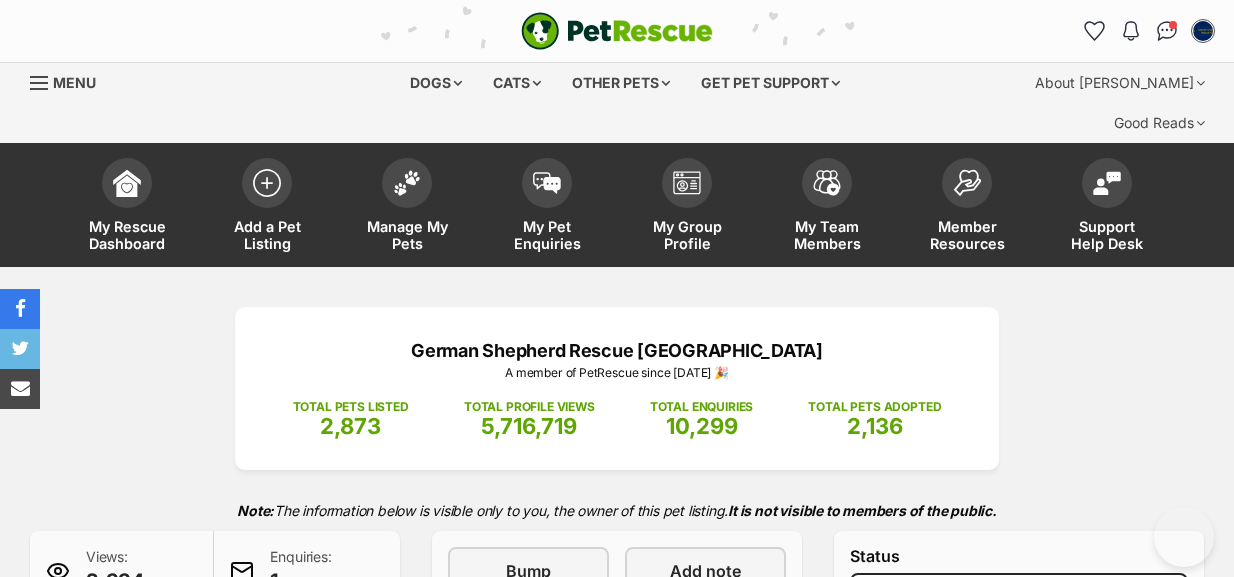 scroll, scrollTop: 1018, scrollLeft: 0, axis: vertical 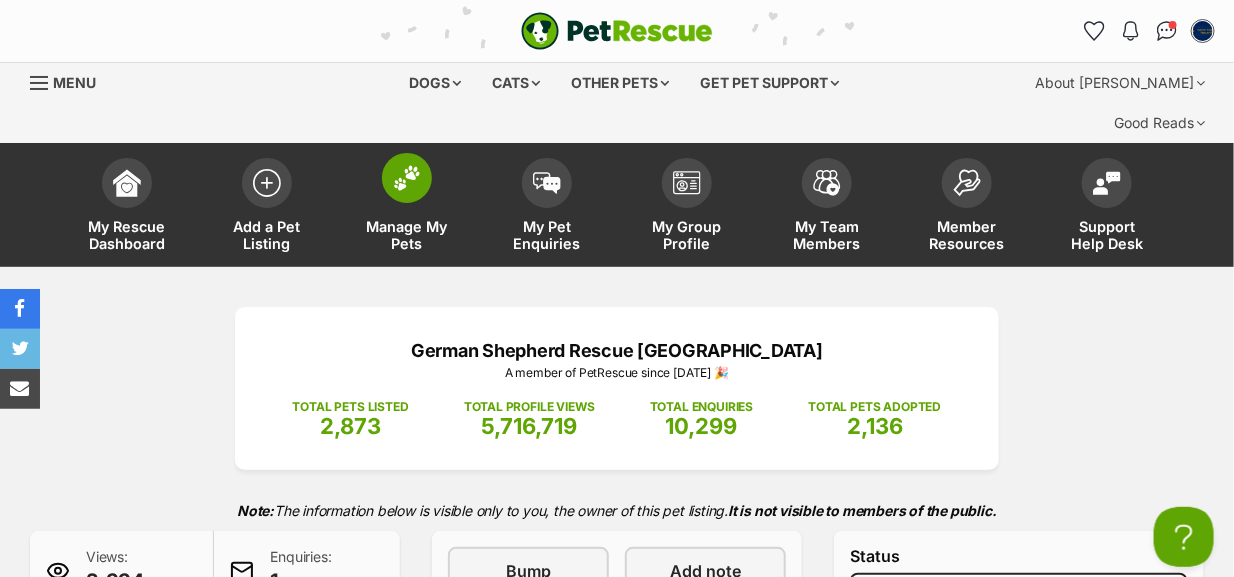 click at bounding box center [407, 178] 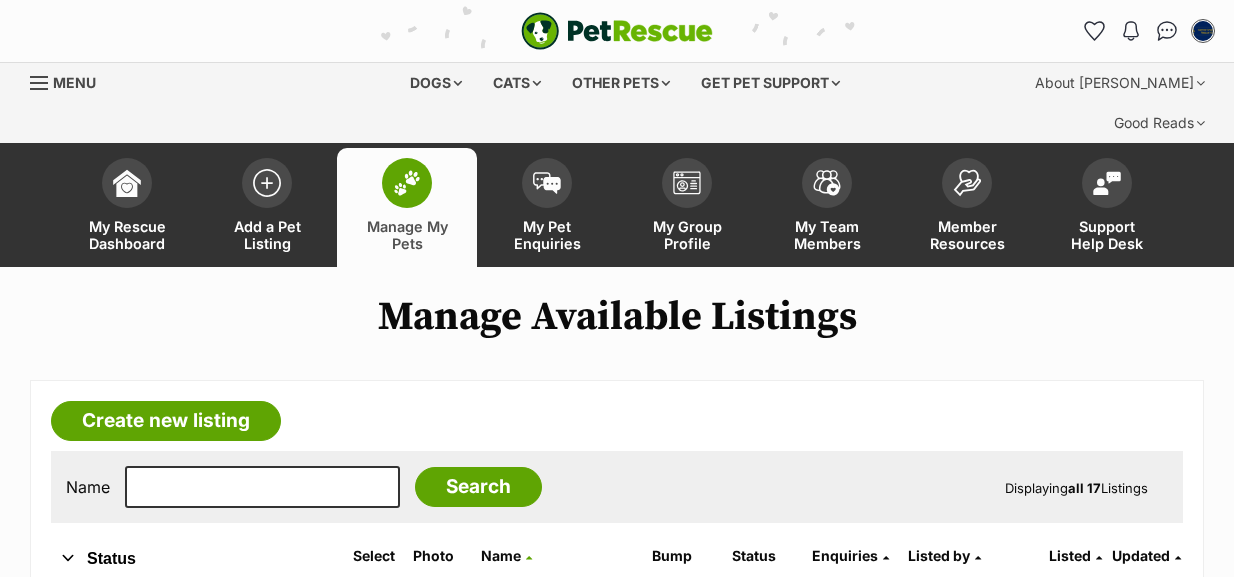 scroll, scrollTop: 400, scrollLeft: 0, axis: vertical 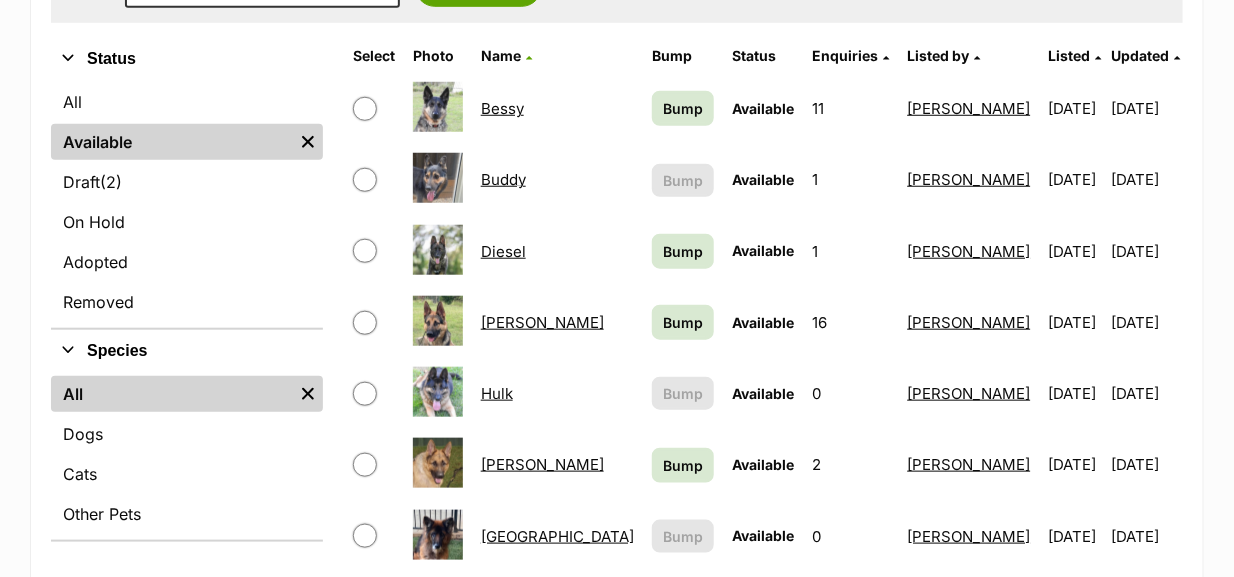 click on "[PERSON_NAME]" at bounding box center [542, 322] 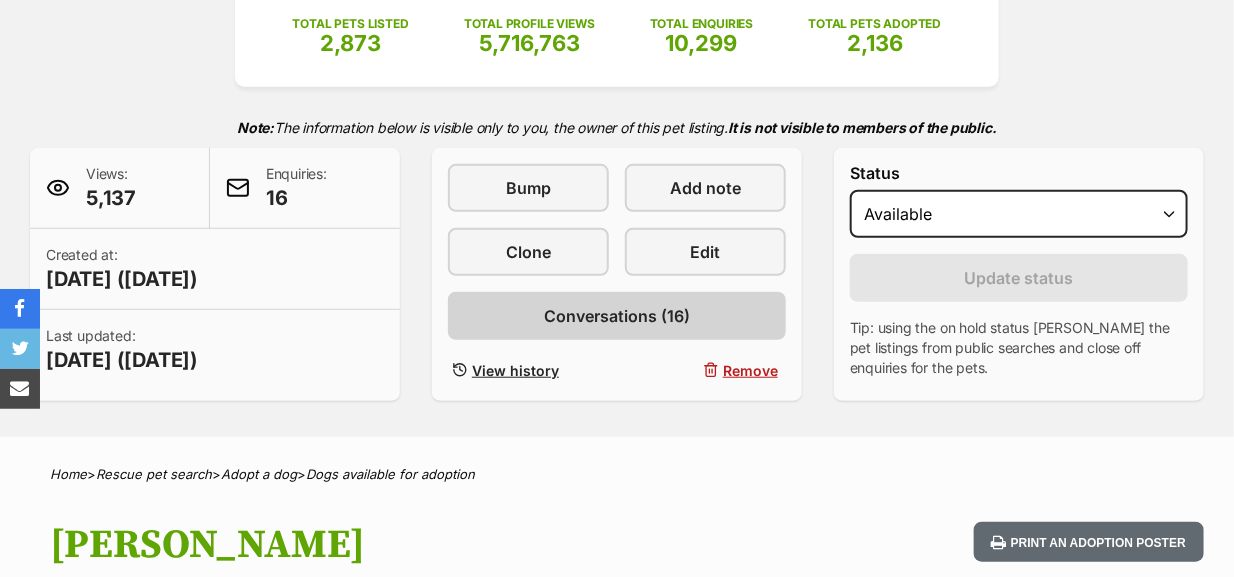 scroll, scrollTop: 400, scrollLeft: 0, axis: vertical 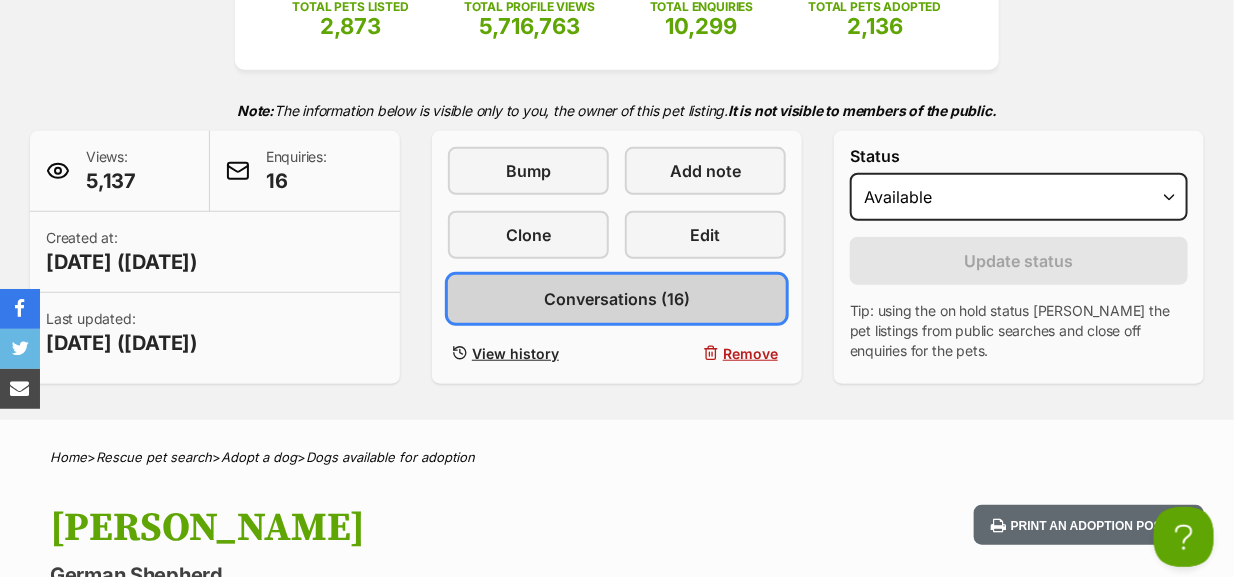 click on "Conversations (16)" at bounding box center (617, 299) 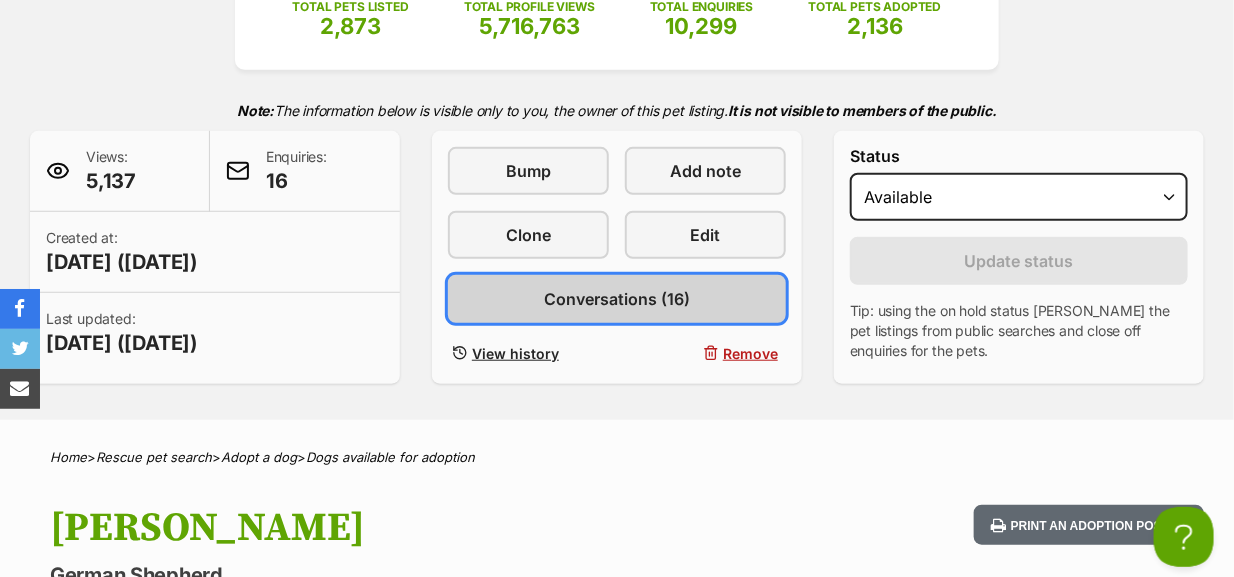 scroll, scrollTop: 0, scrollLeft: 0, axis: both 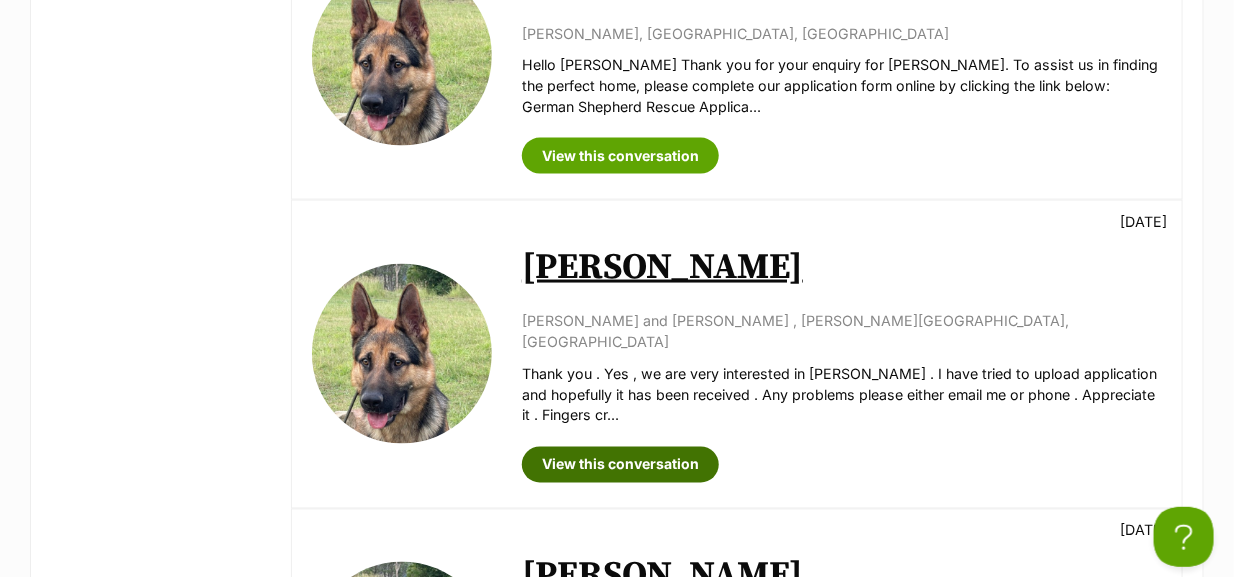 click on "View this conversation" at bounding box center (620, 465) 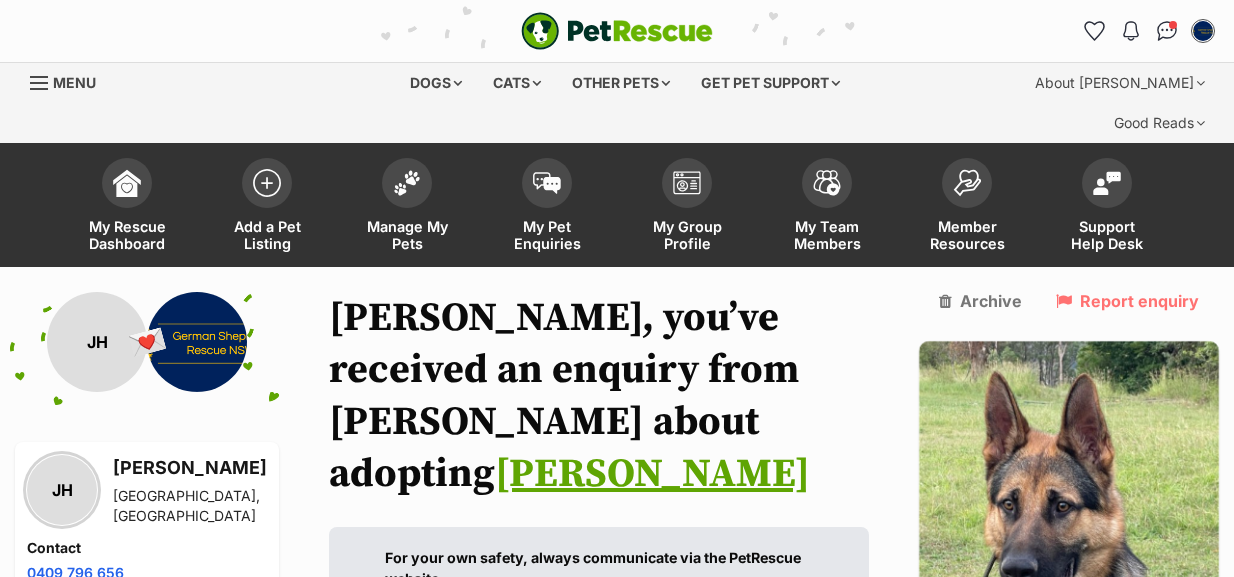 scroll, scrollTop: 0, scrollLeft: 0, axis: both 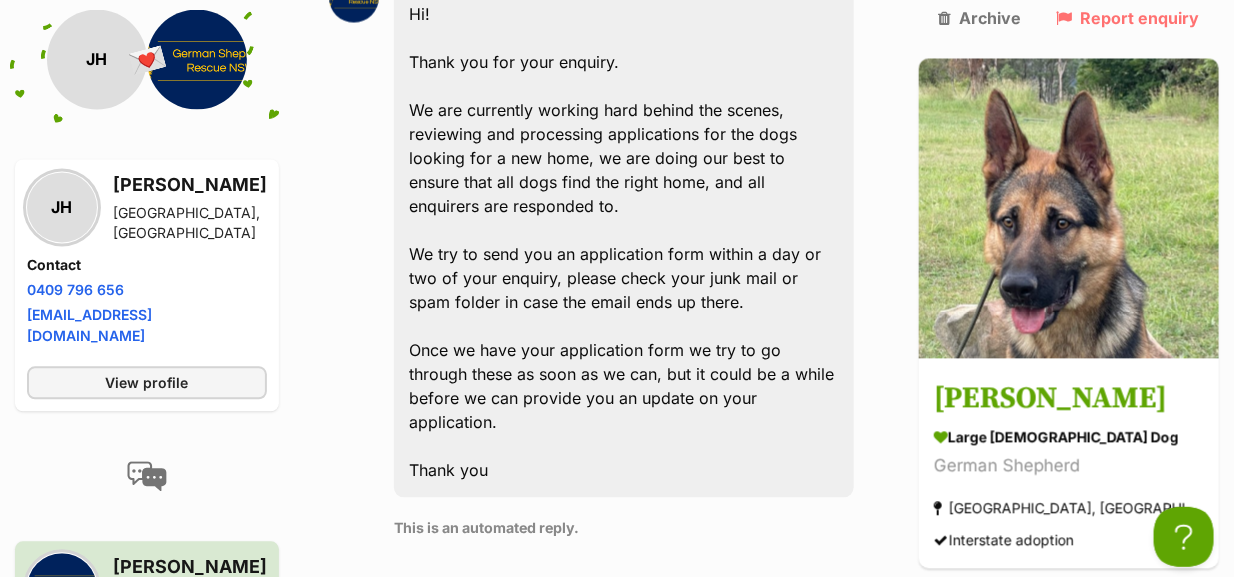 click on "Thank you . Yes , we are very interested in [PERSON_NAME] . I have tried to upload application and hopefully it has been received . Any problems please either email me or phone . Appreciate it . Fingers crossed . He is adorable and deserves a good loving home." at bounding box center (624, 710) 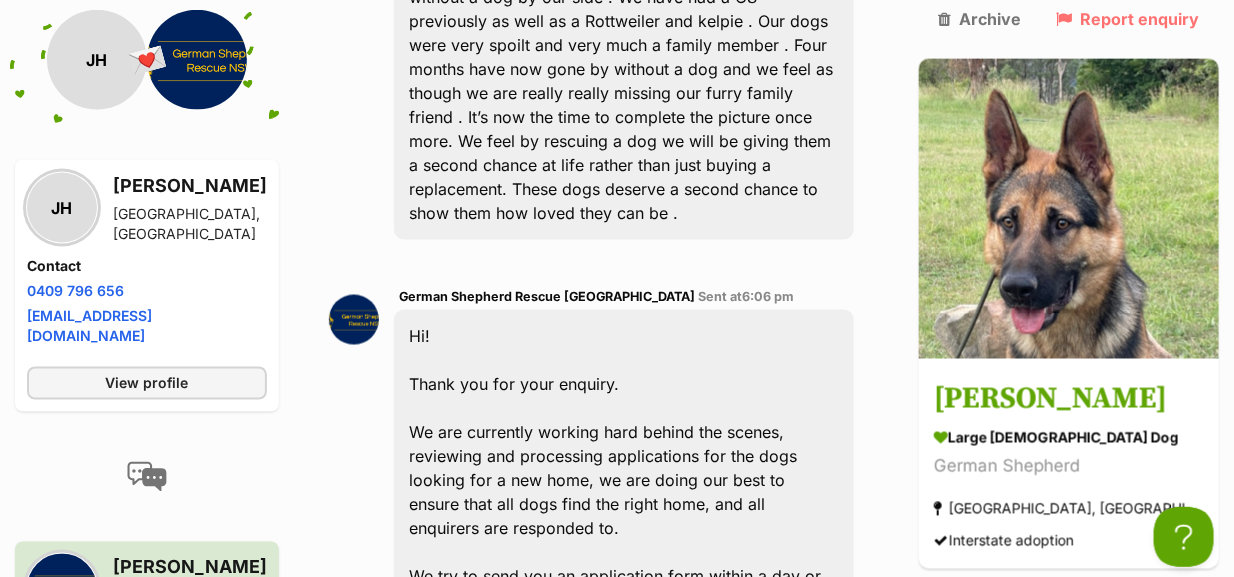 scroll, scrollTop: 1000, scrollLeft: 0, axis: vertical 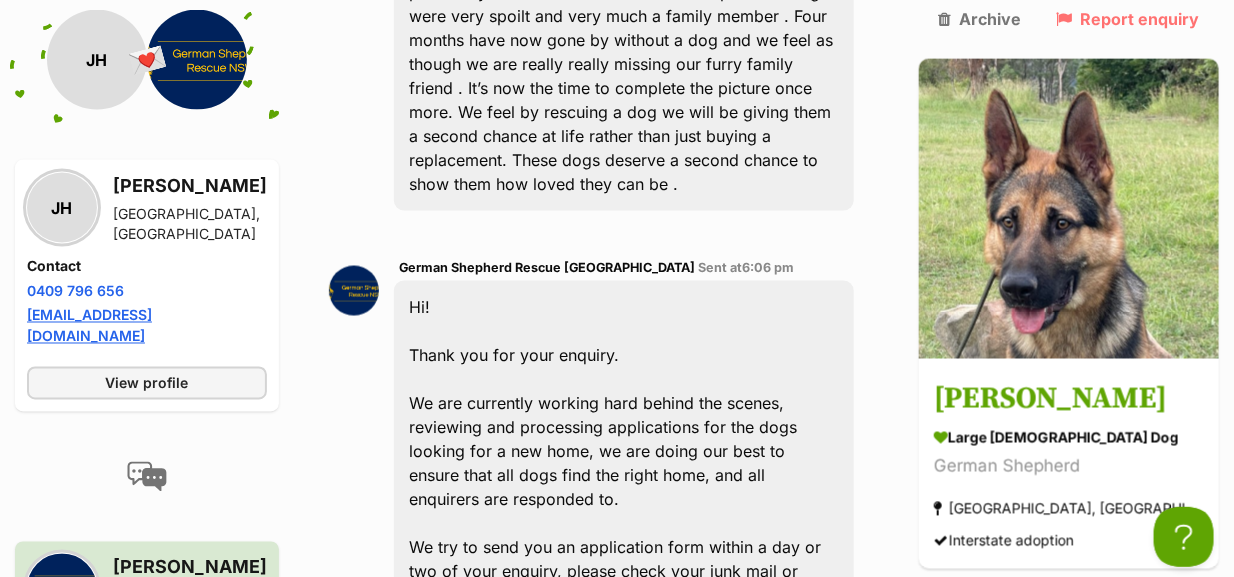 click on "[EMAIL_ADDRESS][DOMAIN_NAME]" at bounding box center (89, 326) 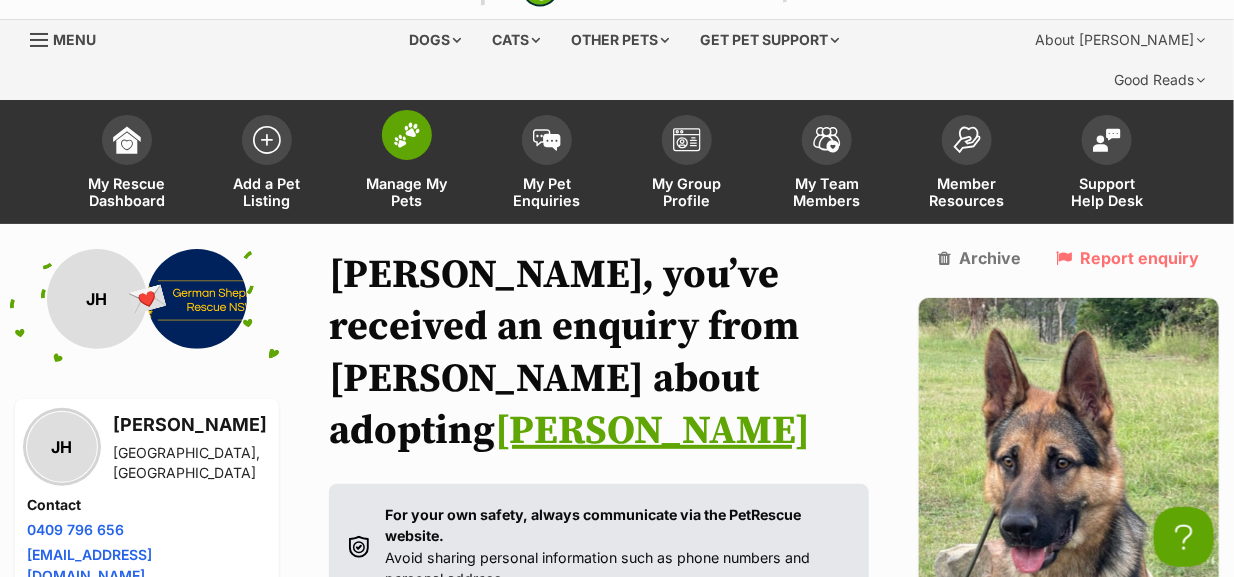 scroll, scrollTop: 0, scrollLeft: 0, axis: both 